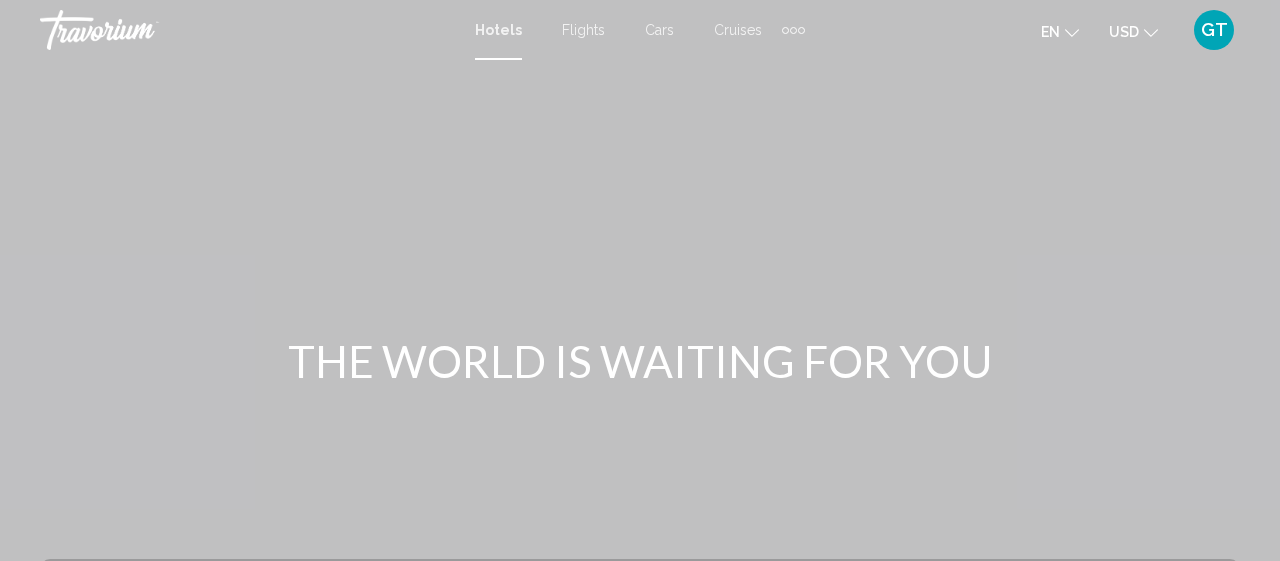 scroll, scrollTop: 0, scrollLeft: 0, axis: both 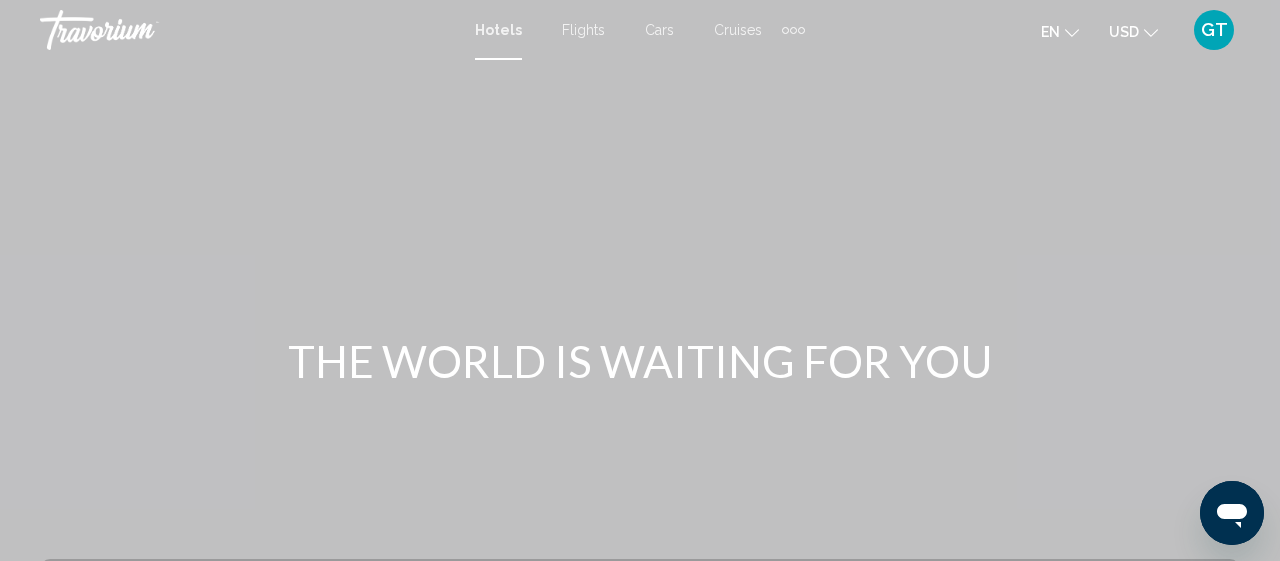click on "Hotels" at bounding box center [498, 30] 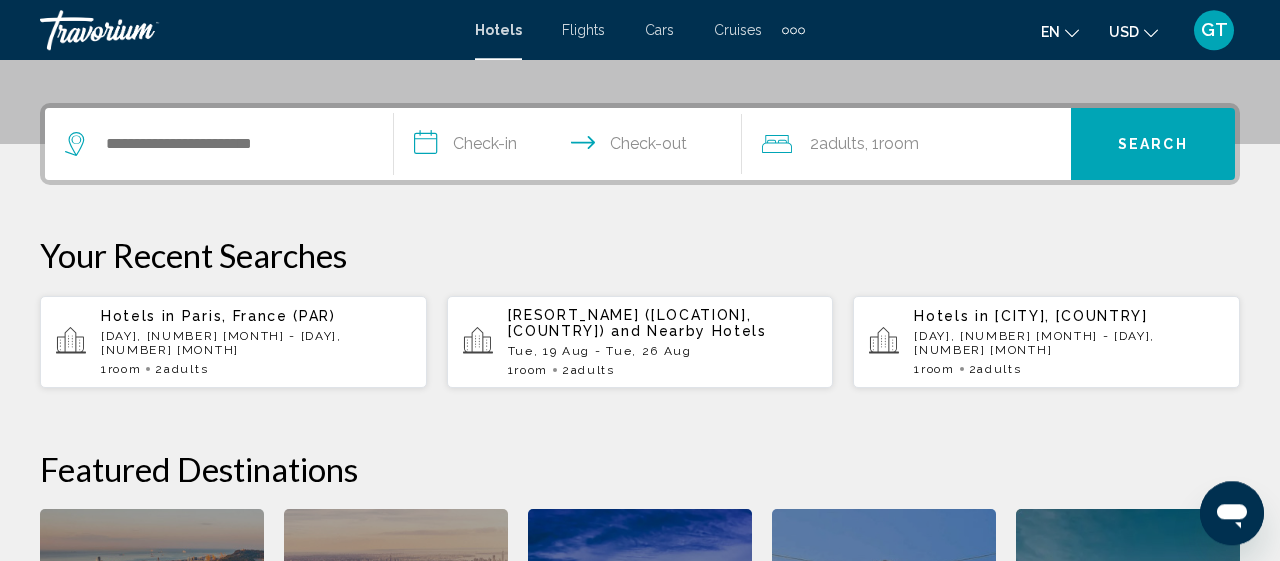 scroll, scrollTop: 485, scrollLeft: 0, axis: vertical 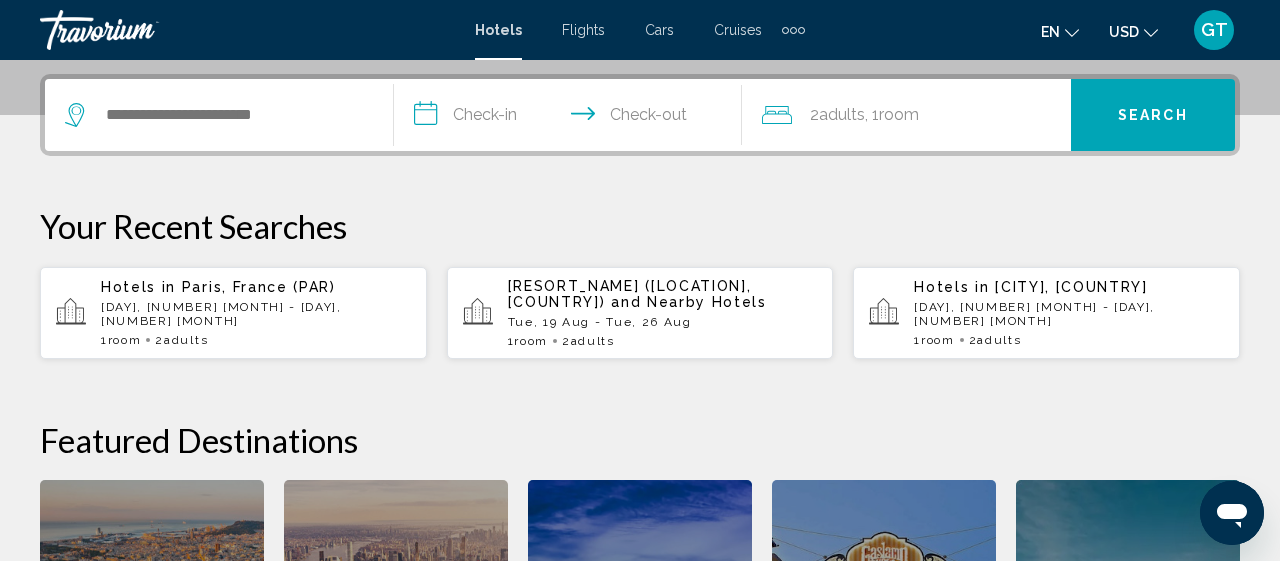 click on "Flights" at bounding box center [583, 30] 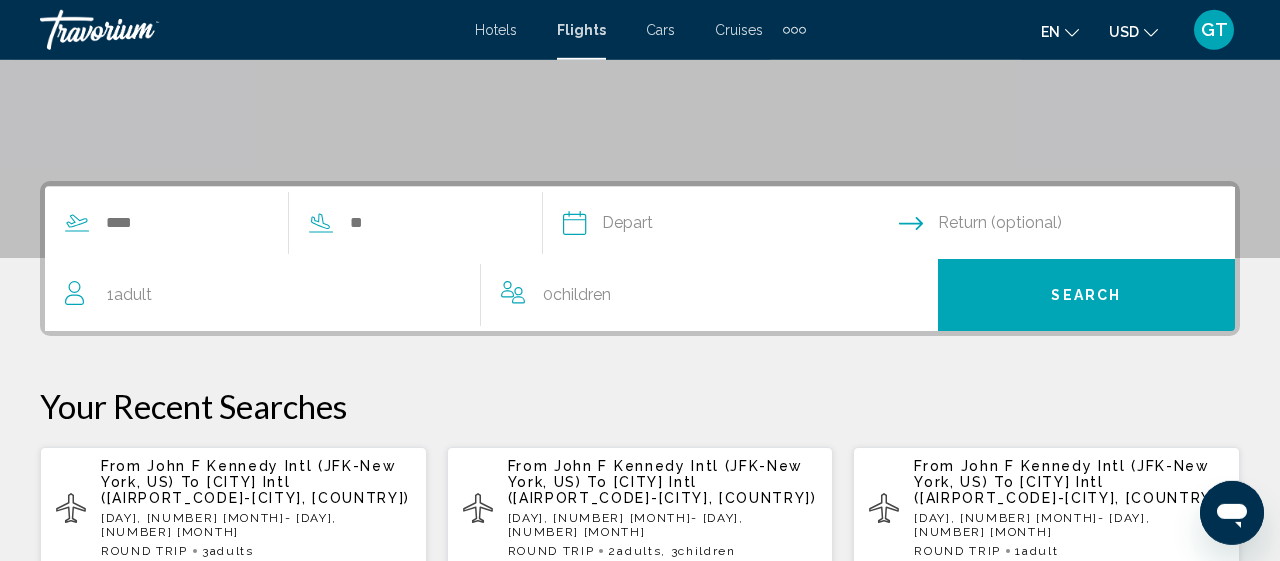 scroll, scrollTop: 346, scrollLeft: 0, axis: vertical 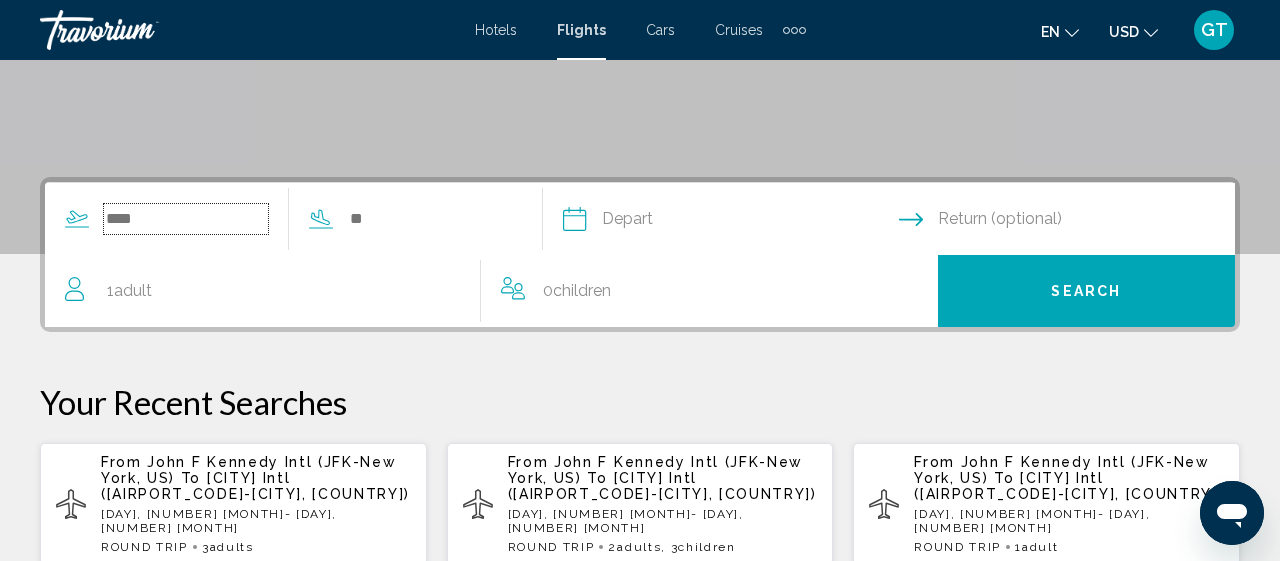 click at bounding box center (186, 219) 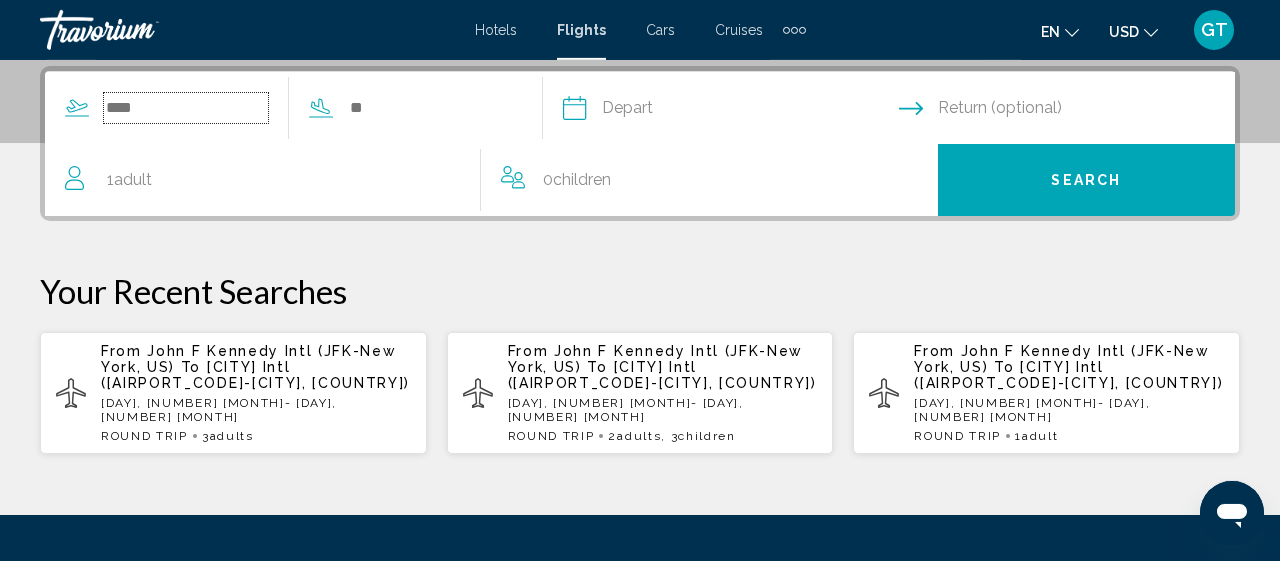 scroll, scrollTop: 458, scrollLeft: 0, axis: vertical 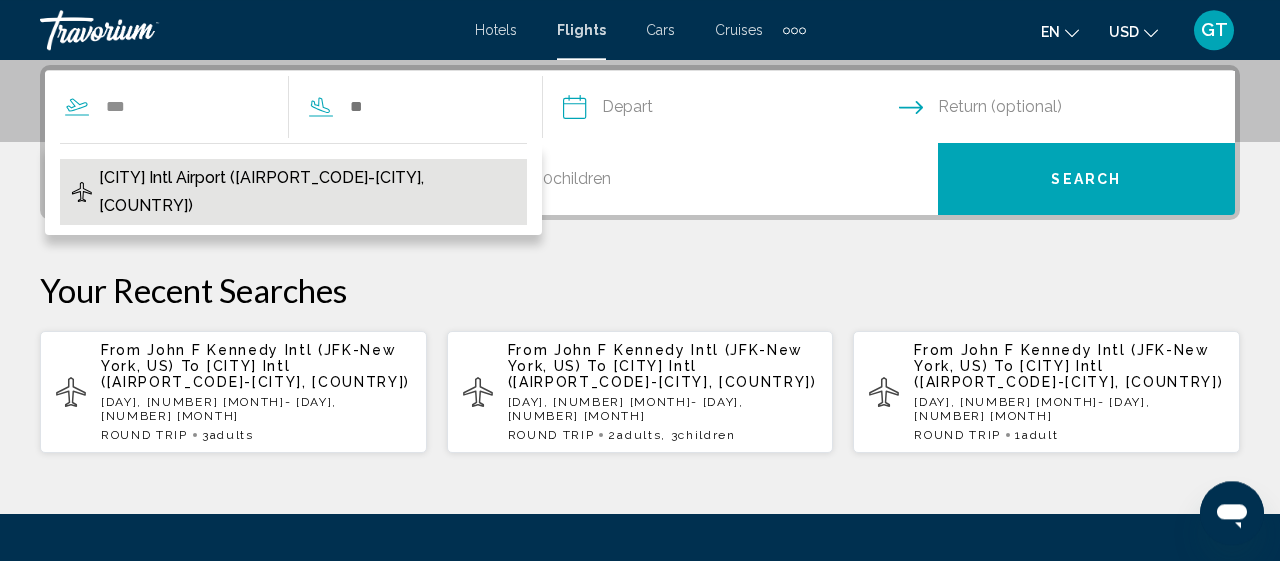 click on "[CITY] Intl Airport ([AIRPORT_CODE]-[CITY], [COUNTRY])" at bounding box center (308, 192) 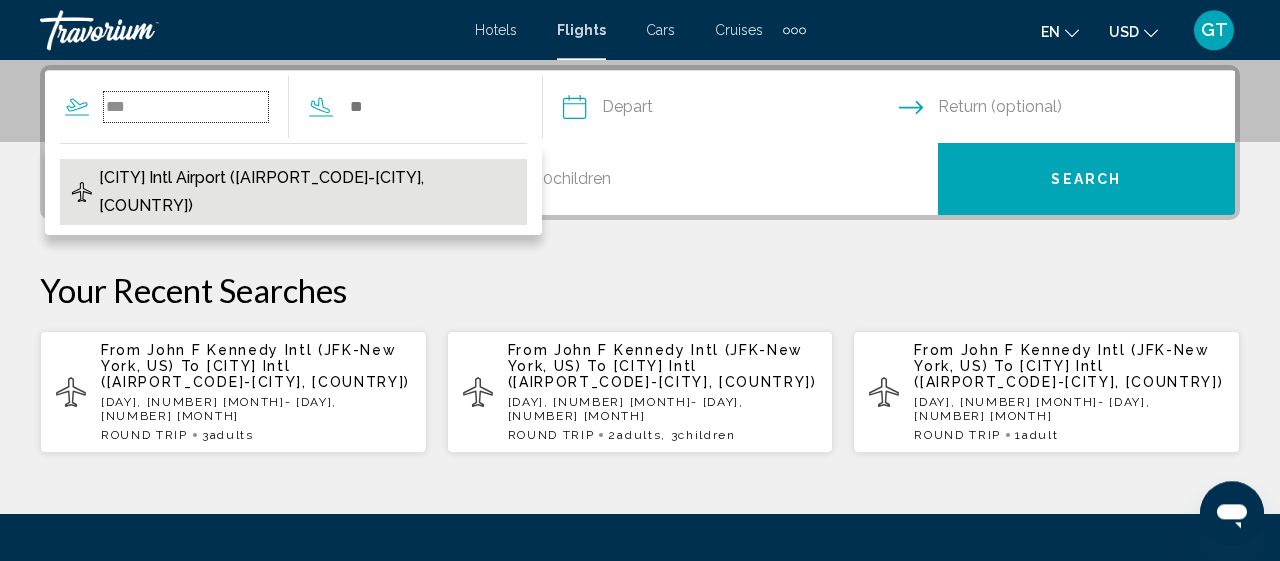 type on "**********" 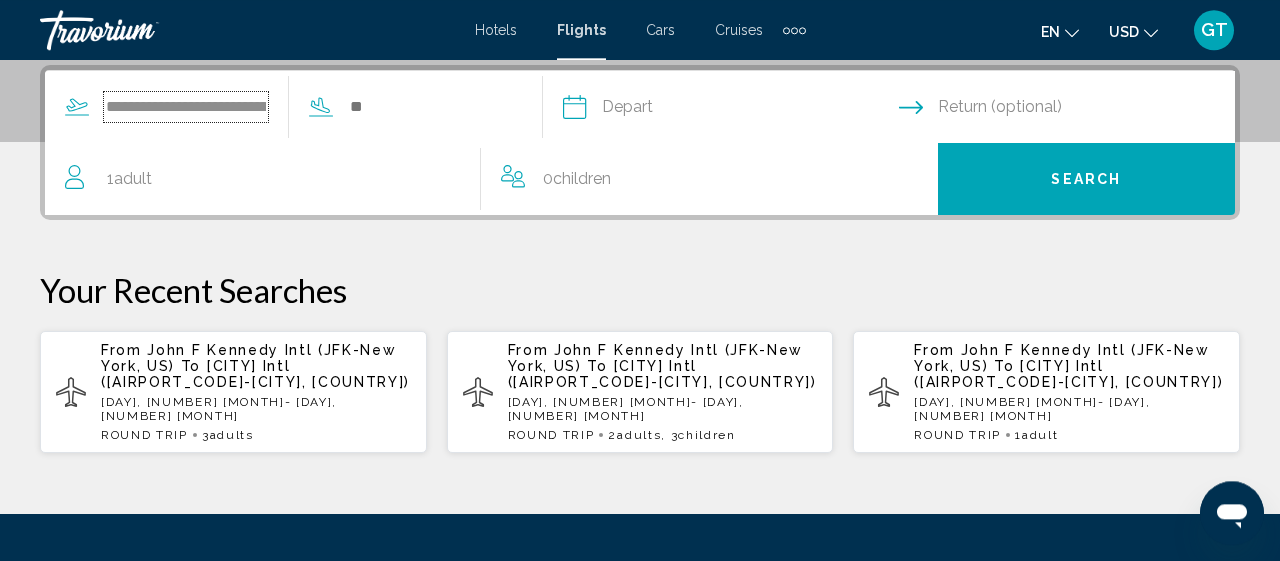 scroll, scrollTop: 0, scrollLeft: 125, axis: horizontal 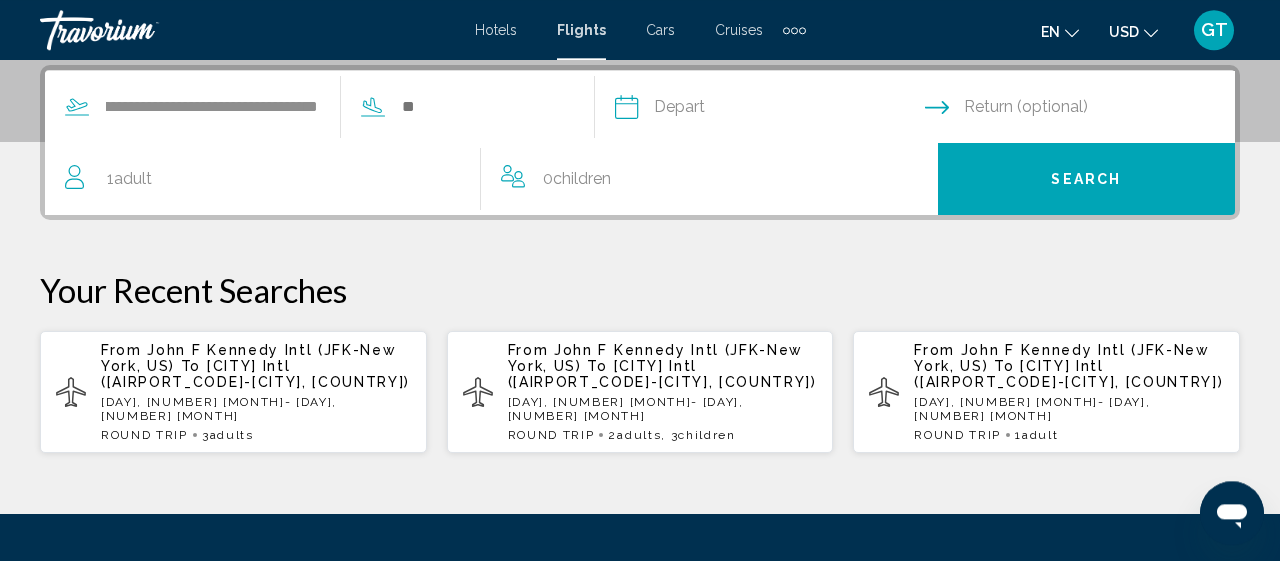click at bounding box center [769, 110] 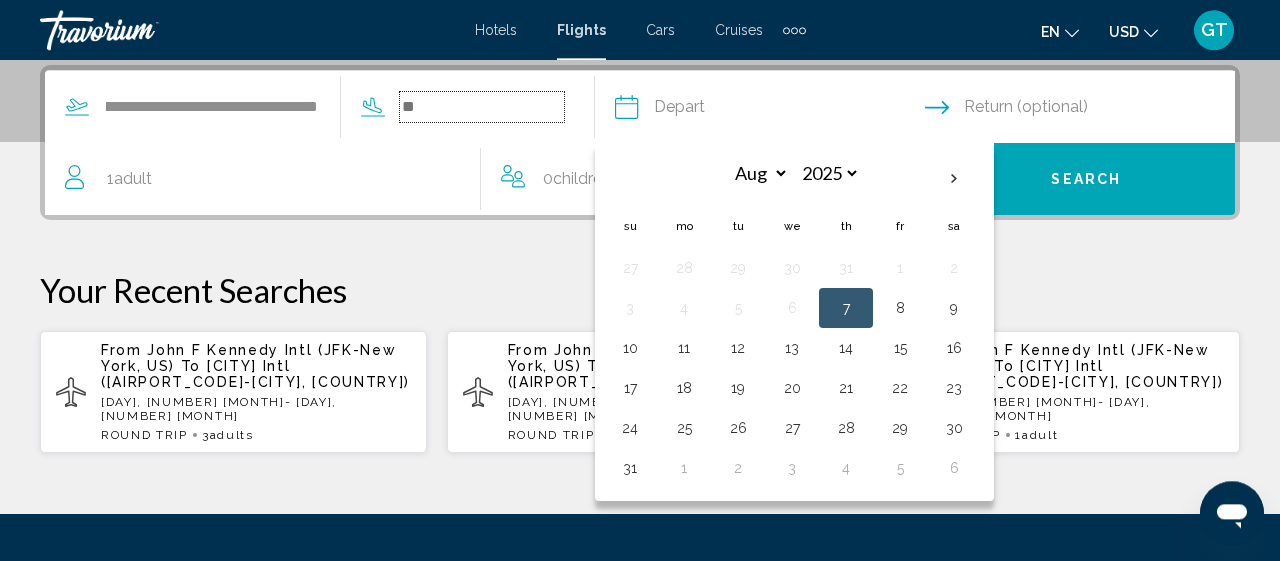 click at bounding box center (482, 107) 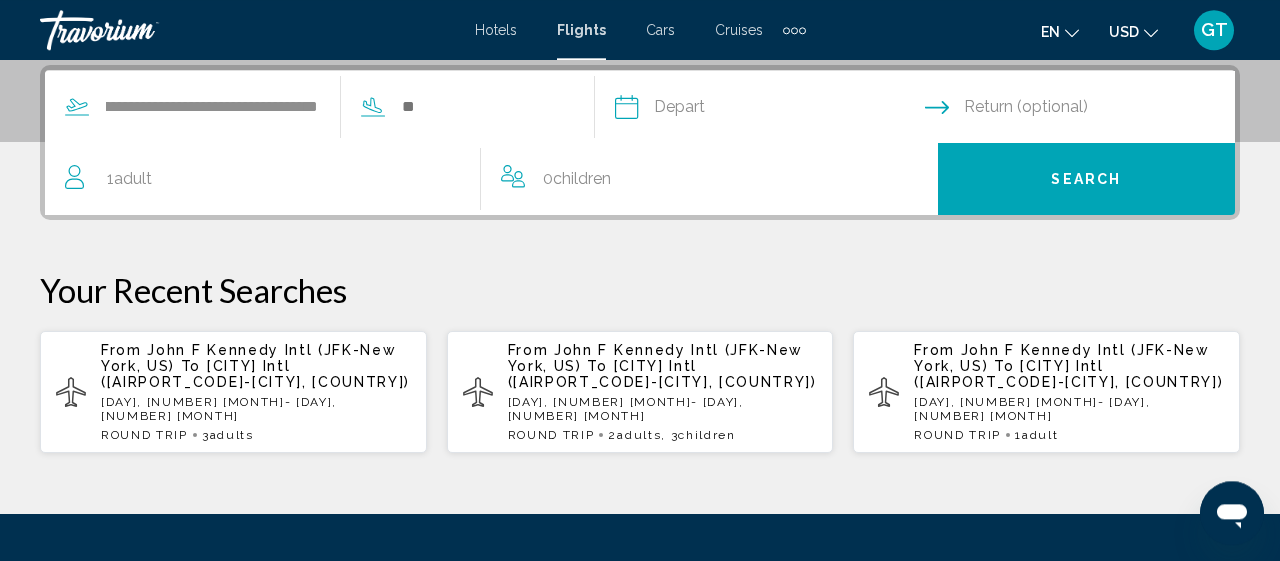 type 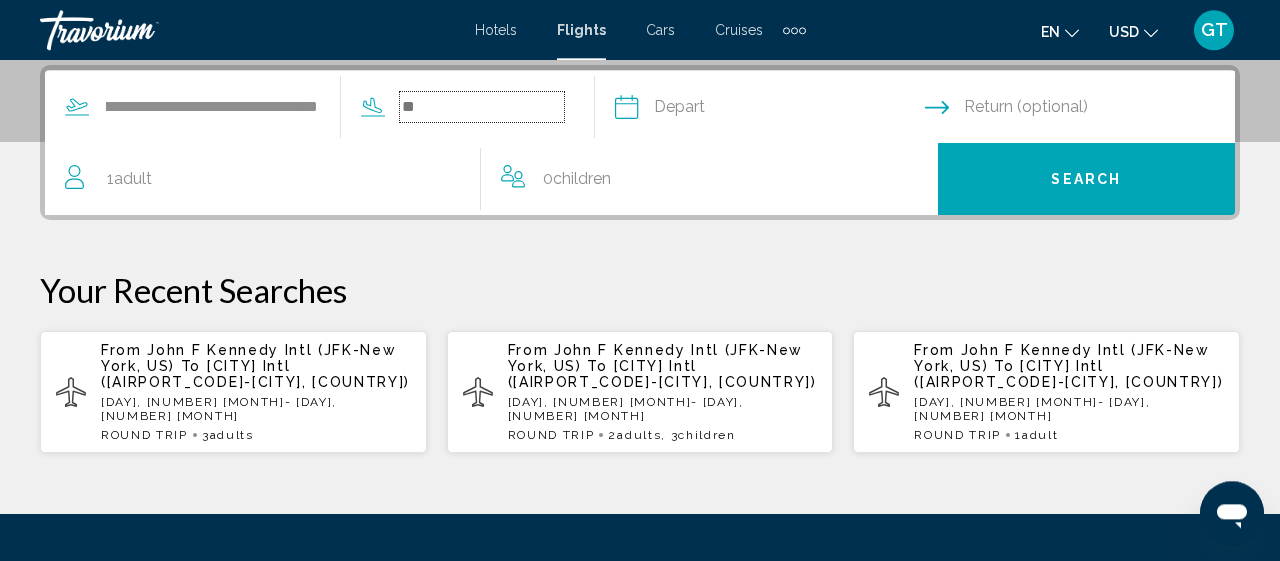 click at bounding box center [482, 107] 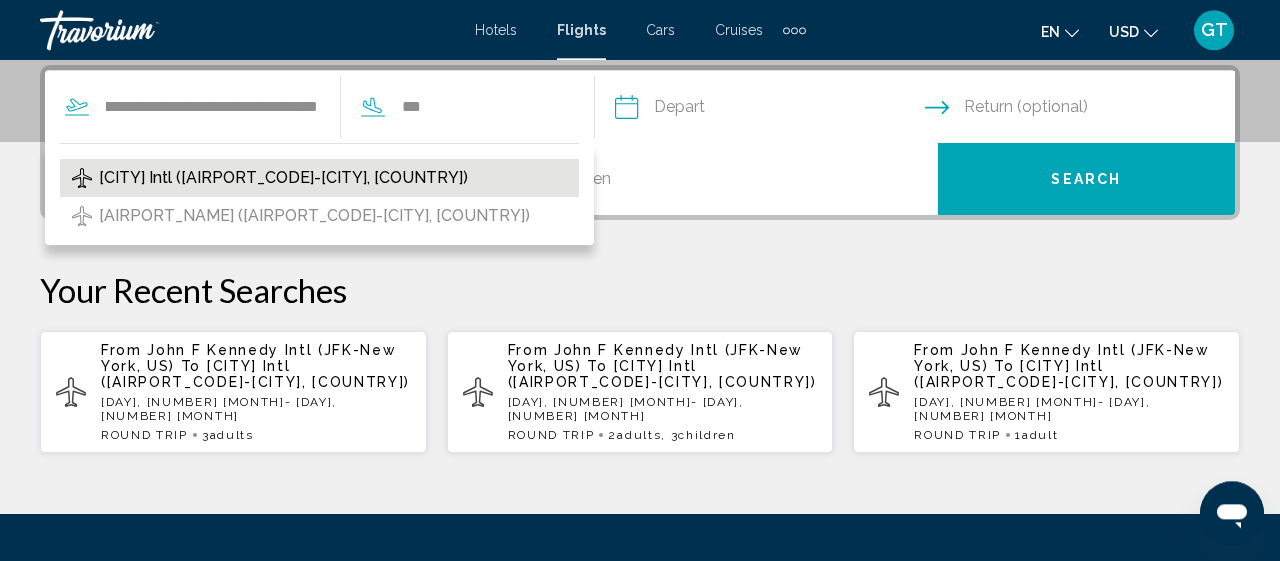 click on "[CITY] Intl ([AIRPORT_CODE]-[CITY], [COUNTRY])" at bounding box center [283, 178] 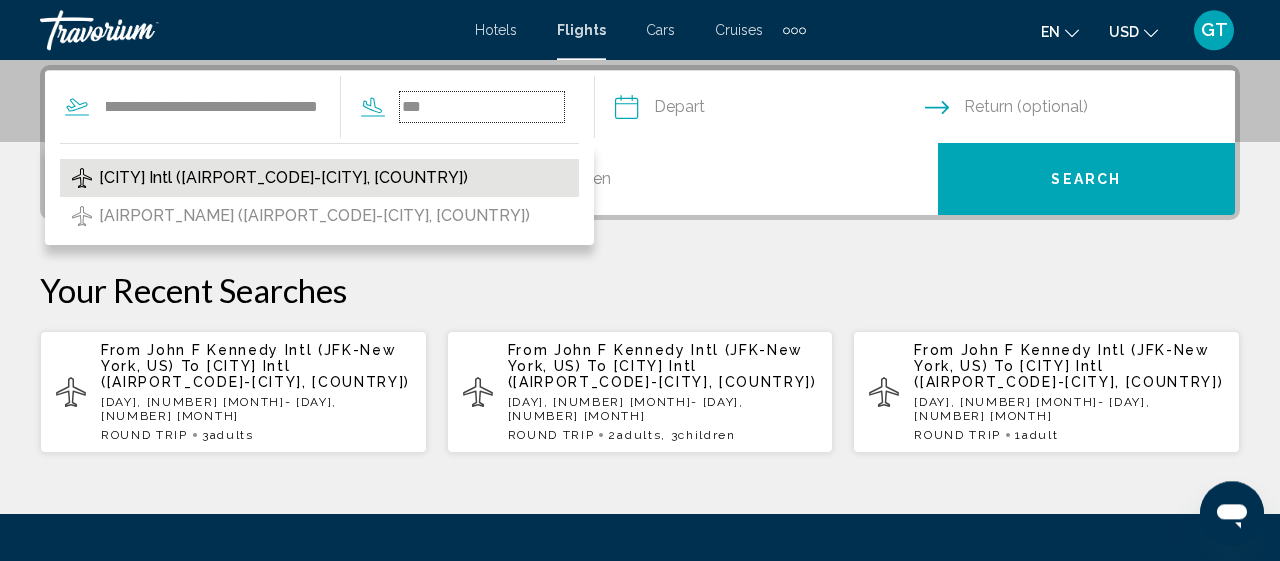 type on "**********" 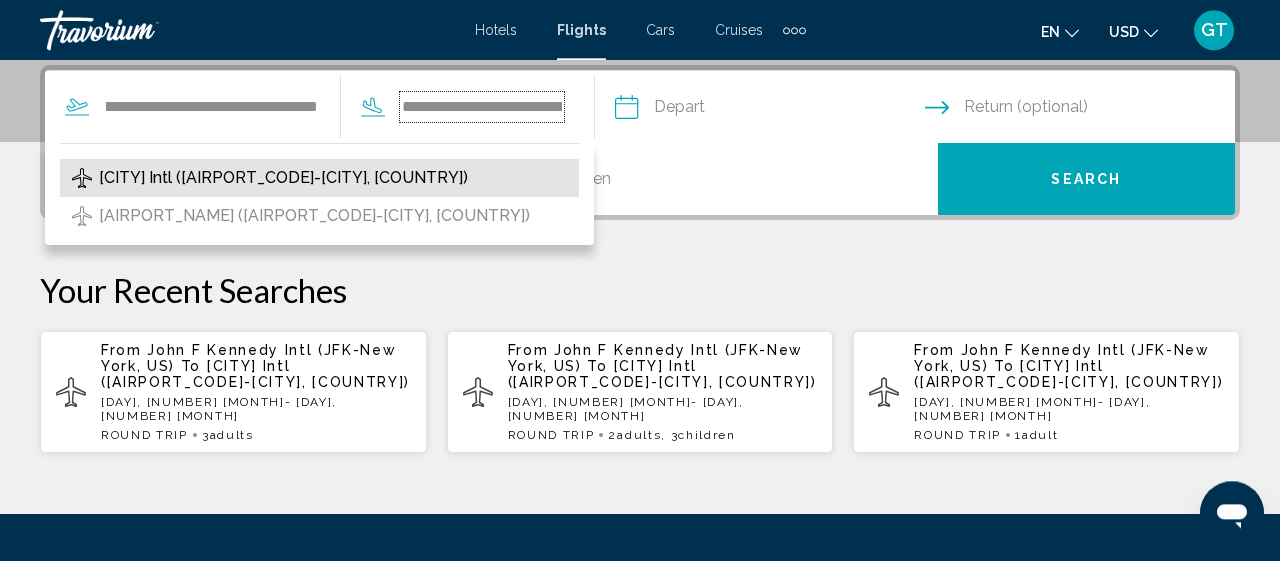 scroll, scrollTop: 0, scrollLeft: 80, axis: horizontal 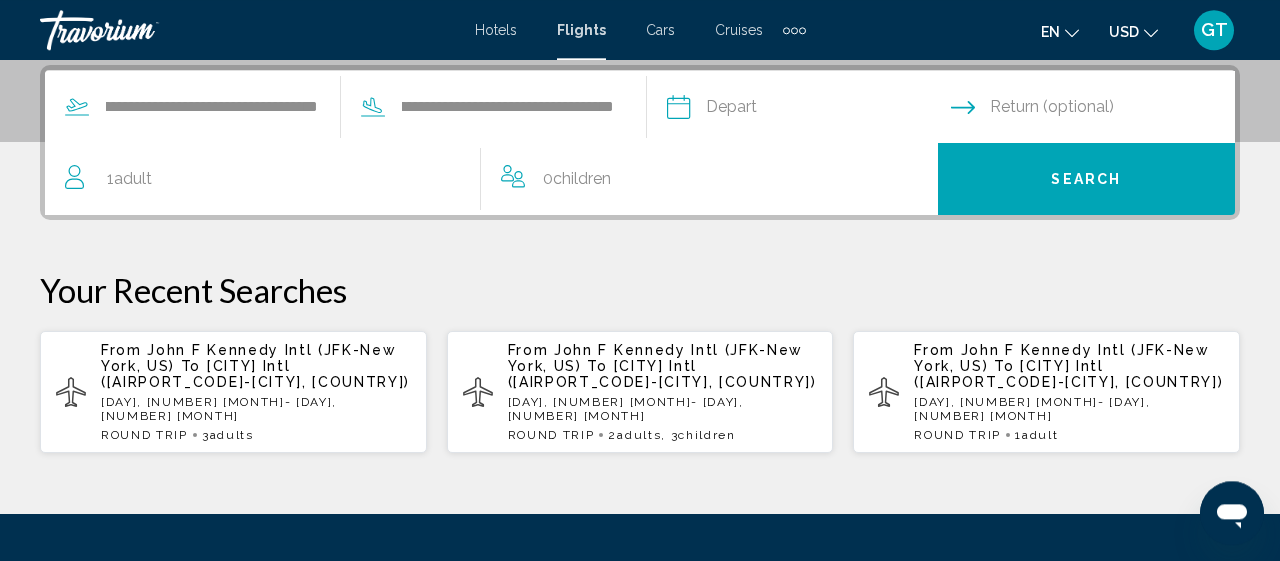 click at bounding box center (808, 110) 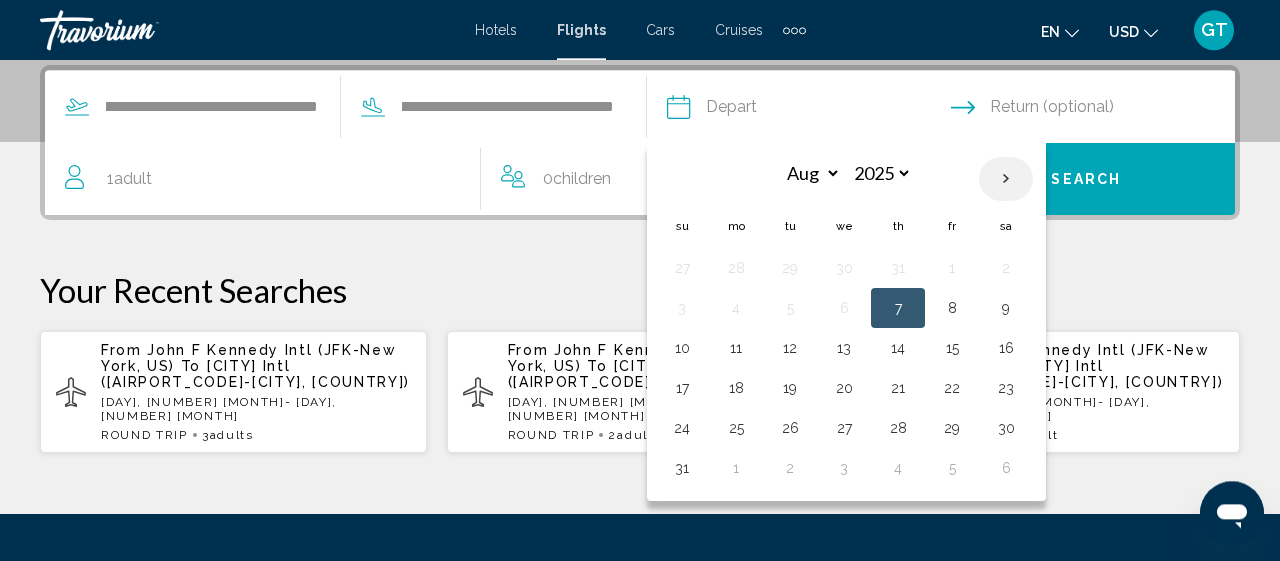 click at bounding box center (1006, 179) 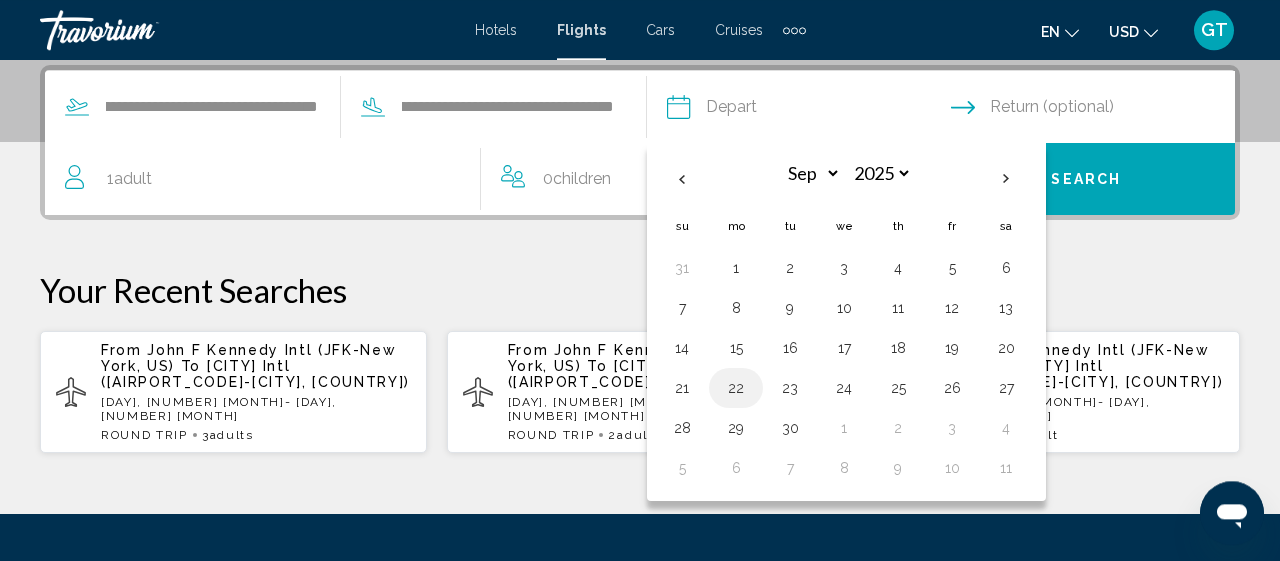 click on "22" at bounding box center [736, 388] 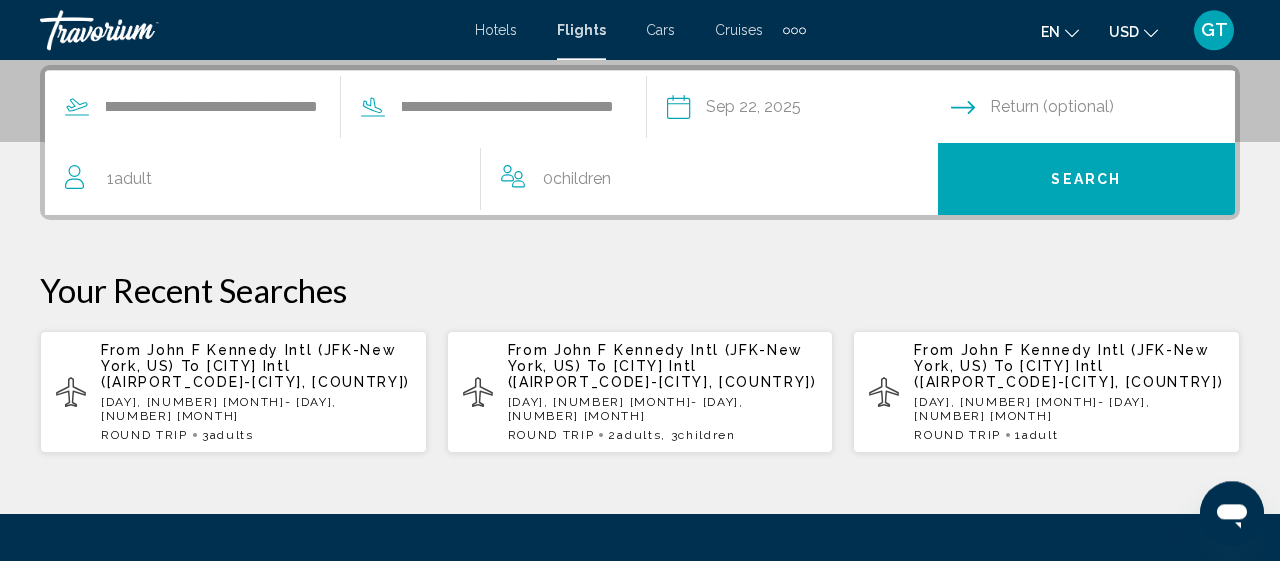 click at bounding box center [1097, 110] 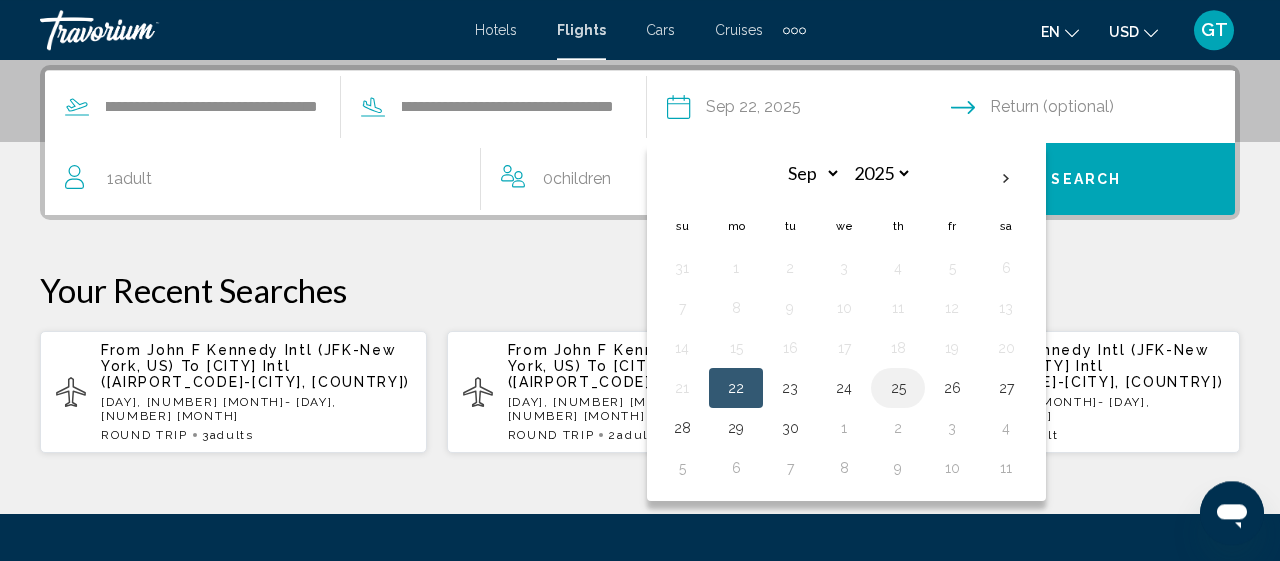 click on "25" at bounding box center (898, 388) 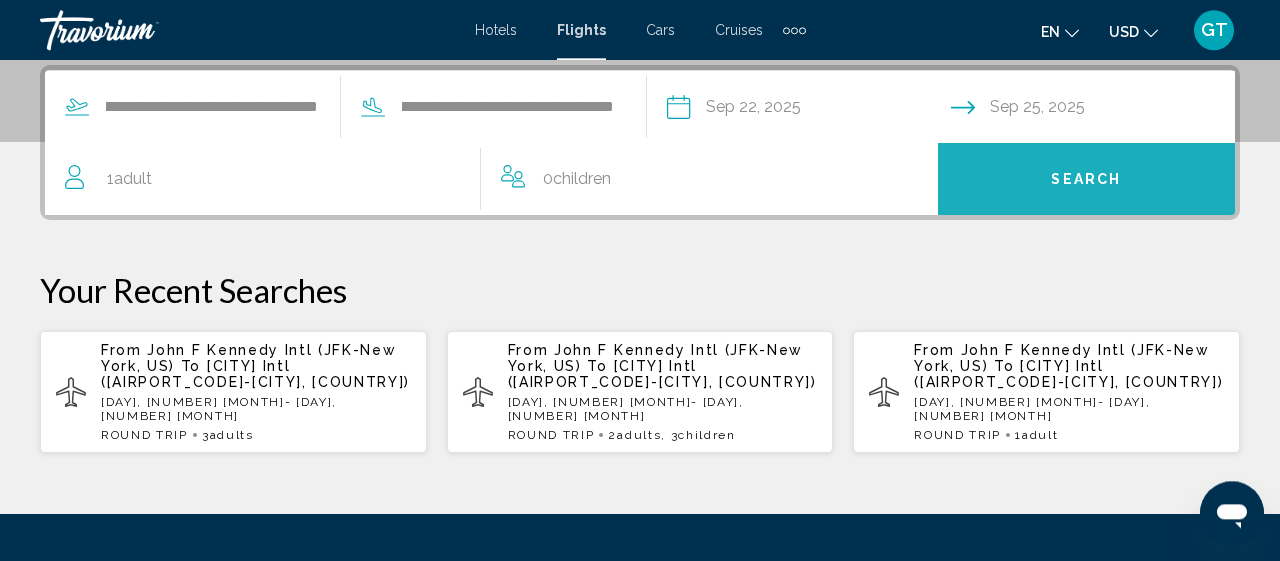 click on "Search" at bounding box center [1086, 180] 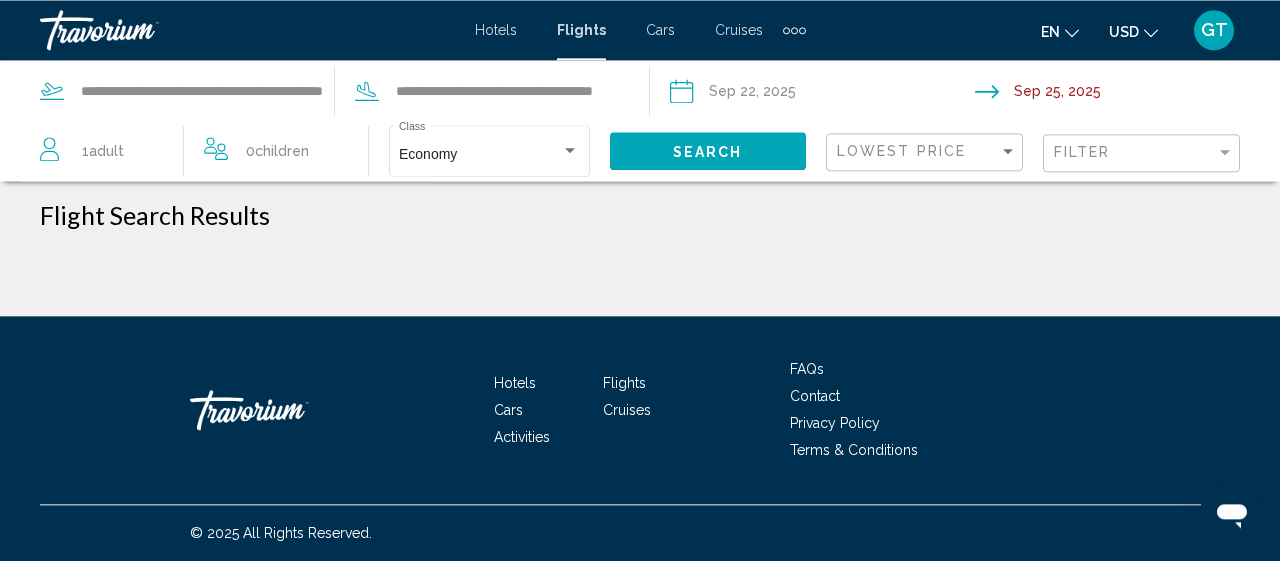 scroll, scrollTop: 0, scrollLeft: 0, axis: both 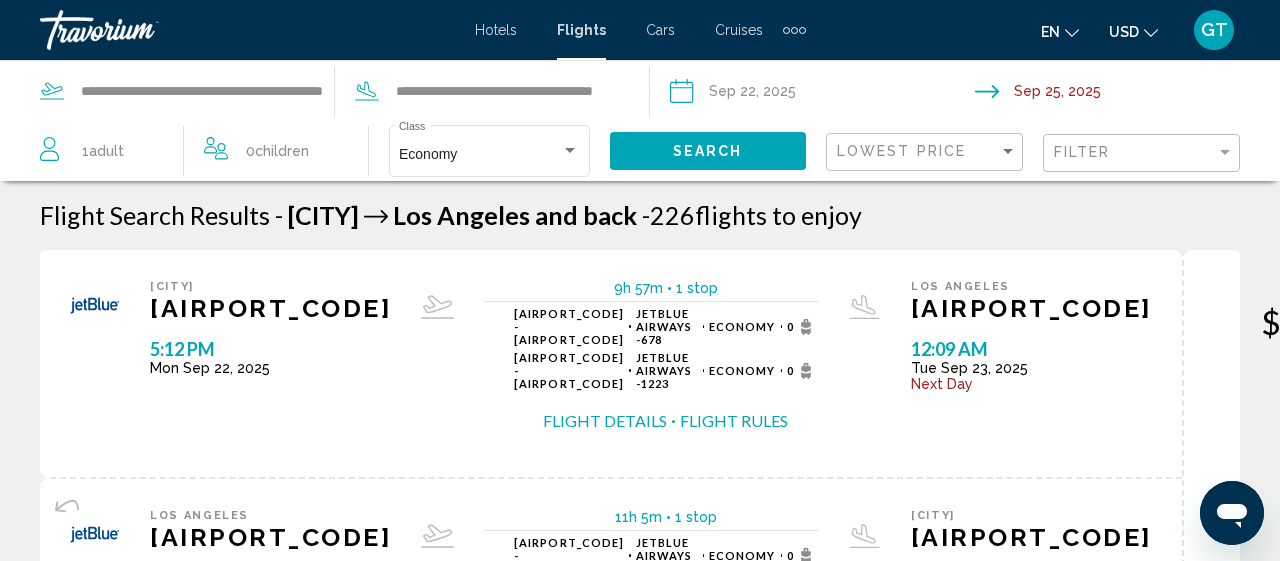 drag, startPoint x: 799, startPoint y: 452, endPoint x: 710, endPoint y: 437, distance: 90.255196 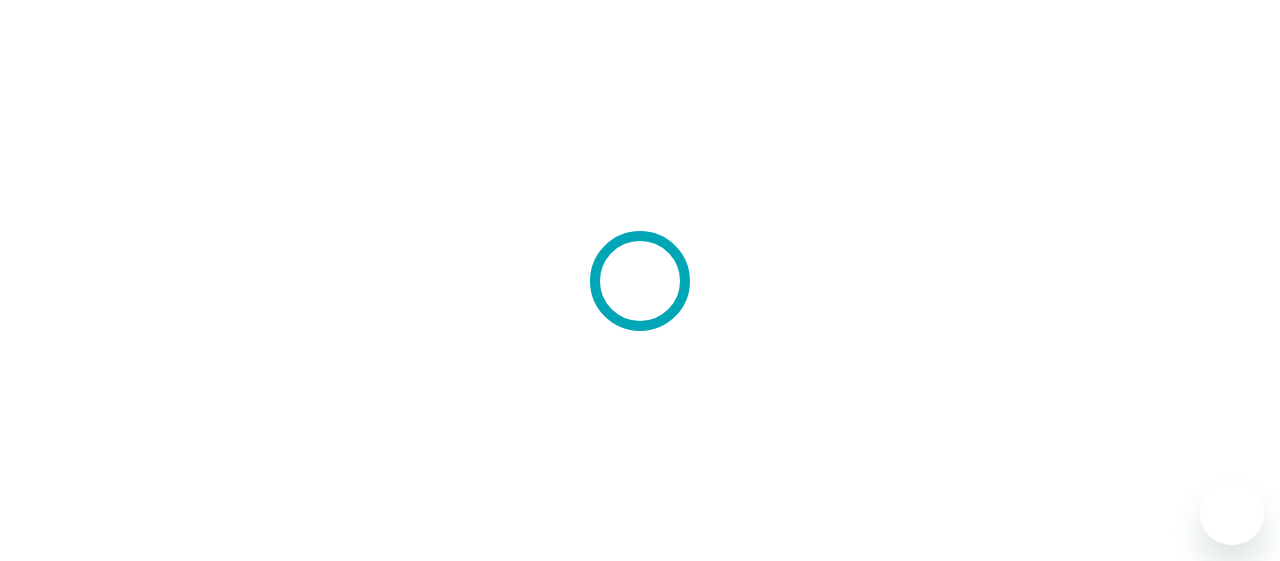 scroll, scrollTop: 0, scrollLeft: 0, axis: both 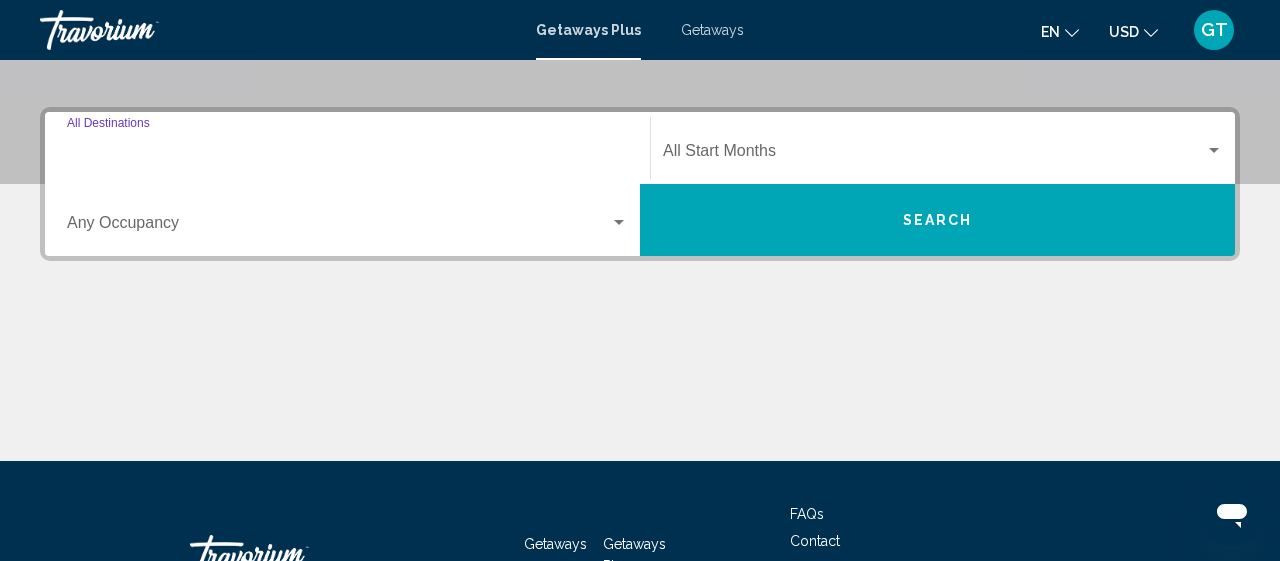 click on "Destination All Destinations" at bounding box center (347, 155) 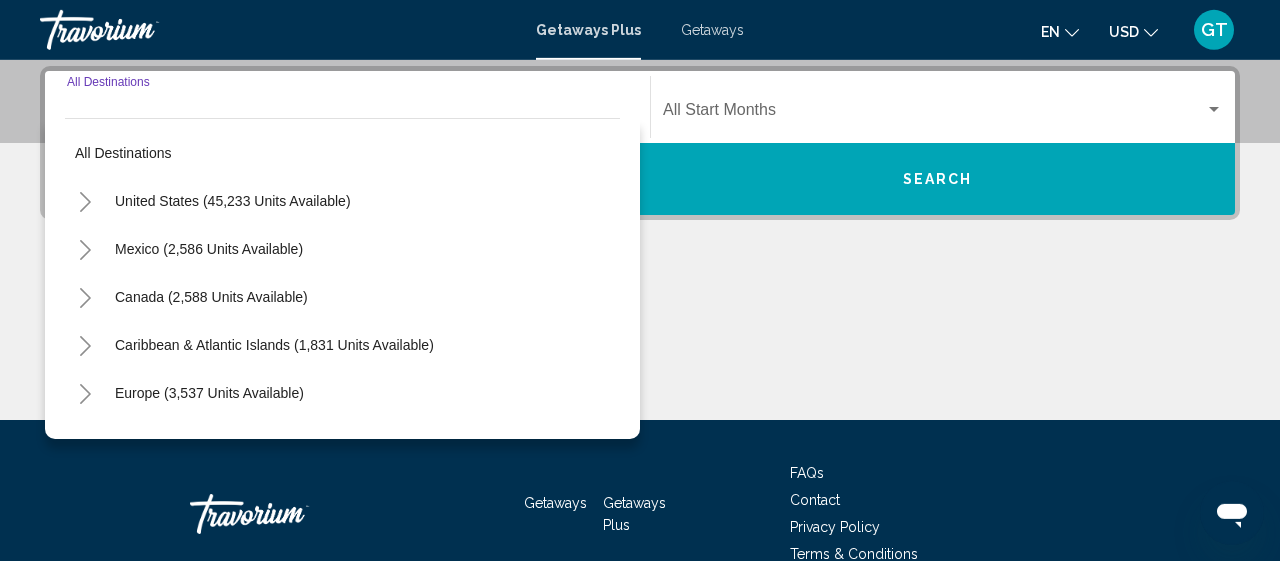 scroll, scrollTop: 458, scrollLeft: 0, axis: vertical 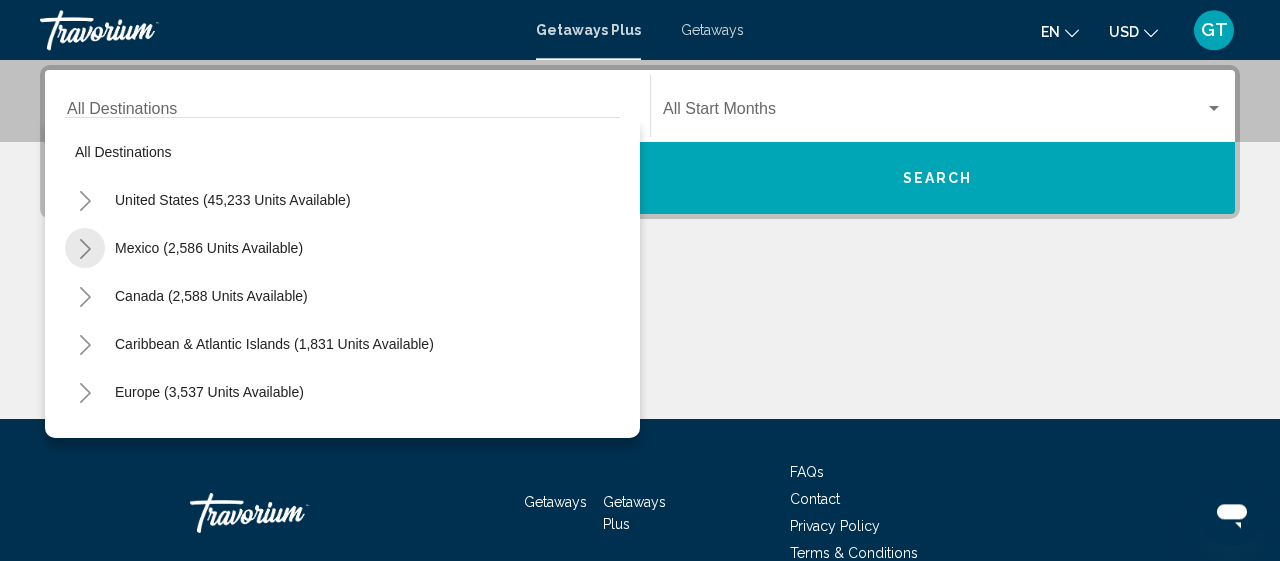 click 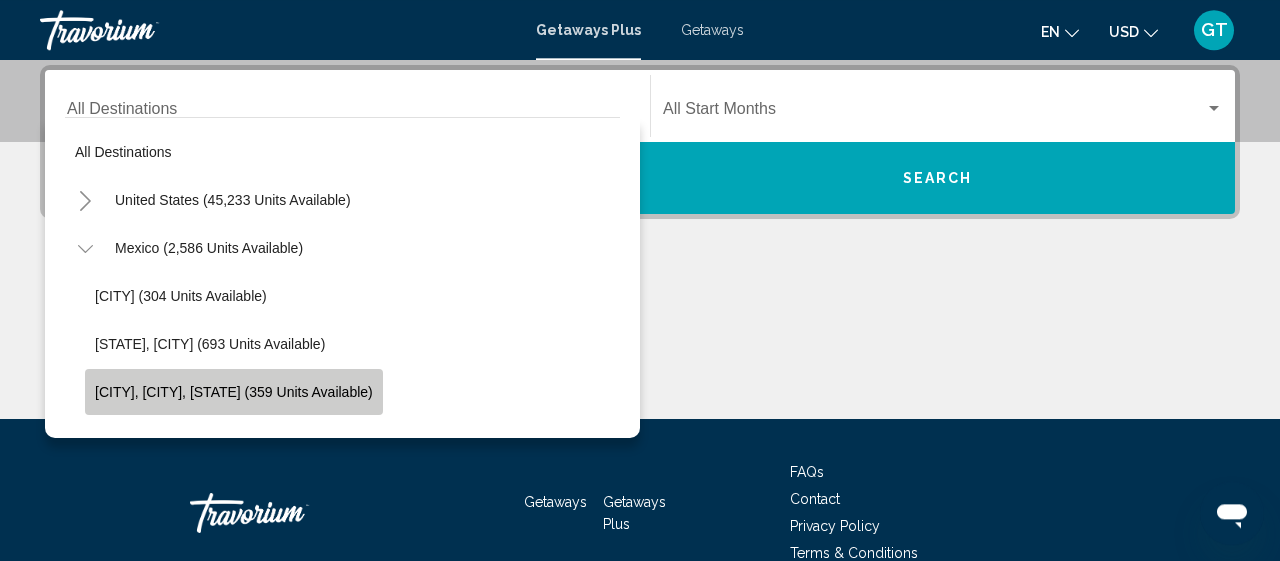 click on "[CITY], [CITY], [STATE] (359 units available)" 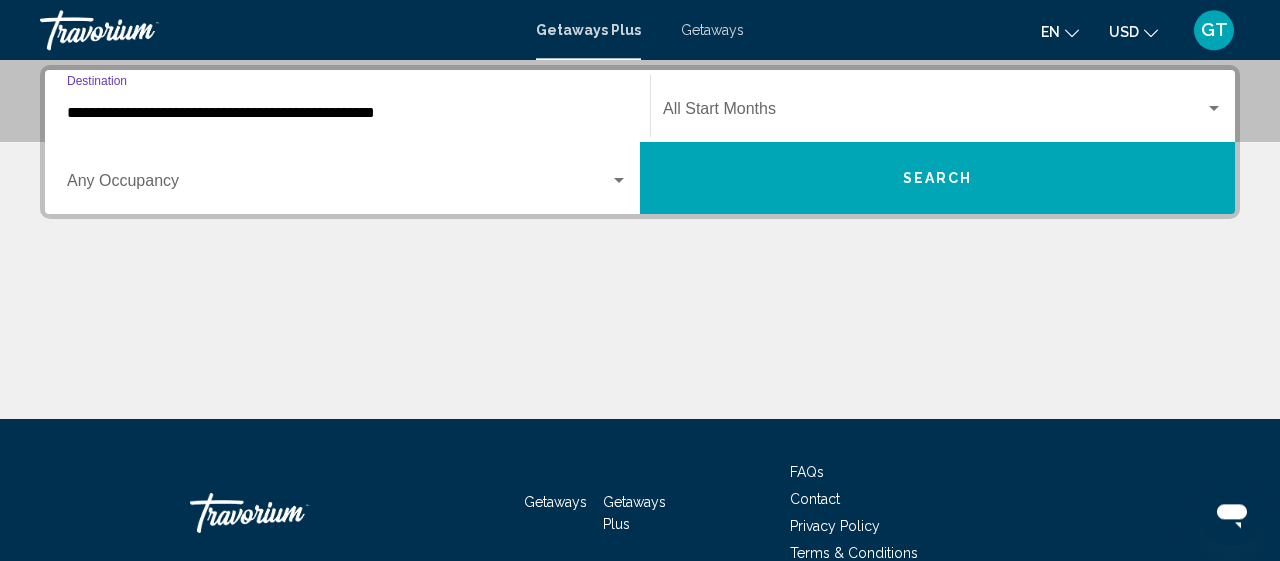 click on "Start Month All Start Months" 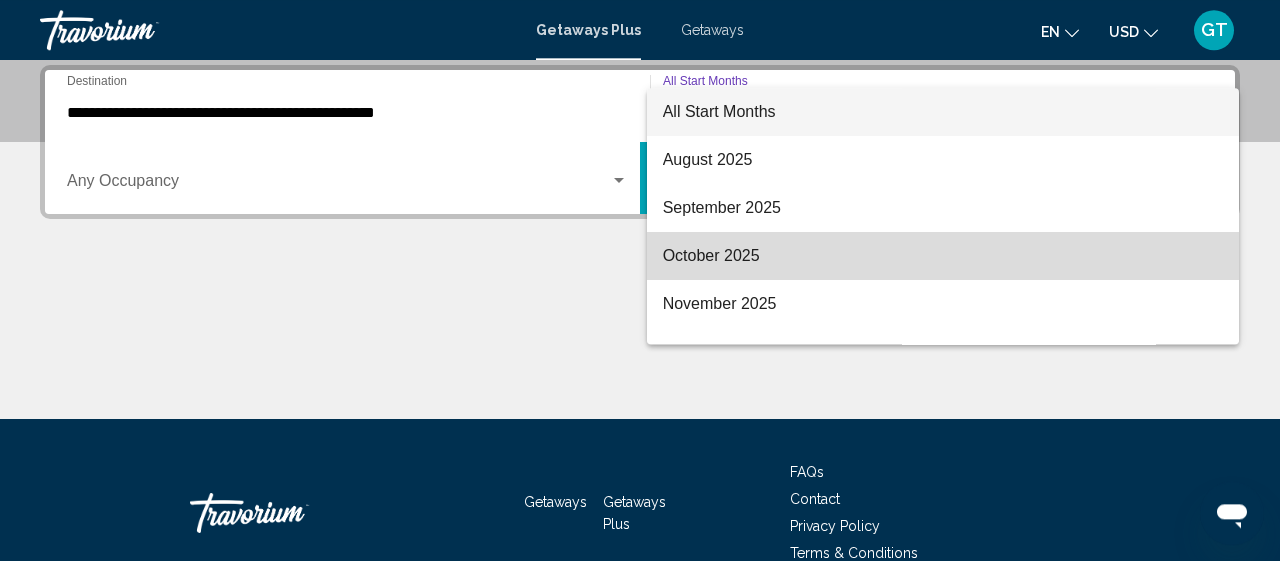 click on "October 2025" at bounding box center [943, 256] 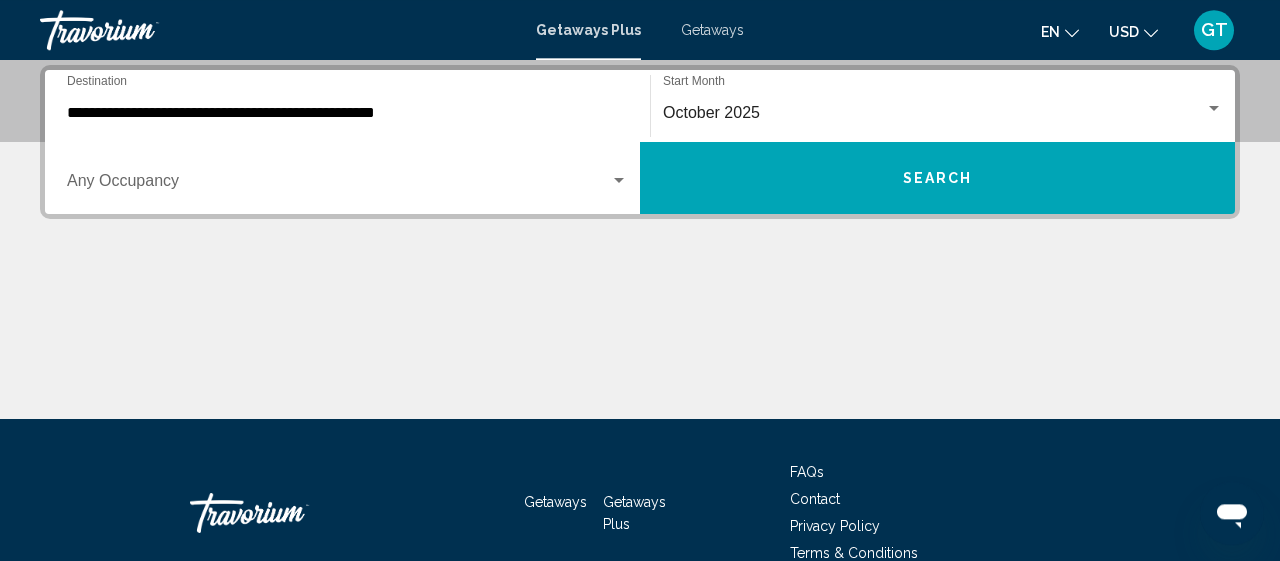 click on "Occupancy Any Occupancy" at bounding box center (347, 178) 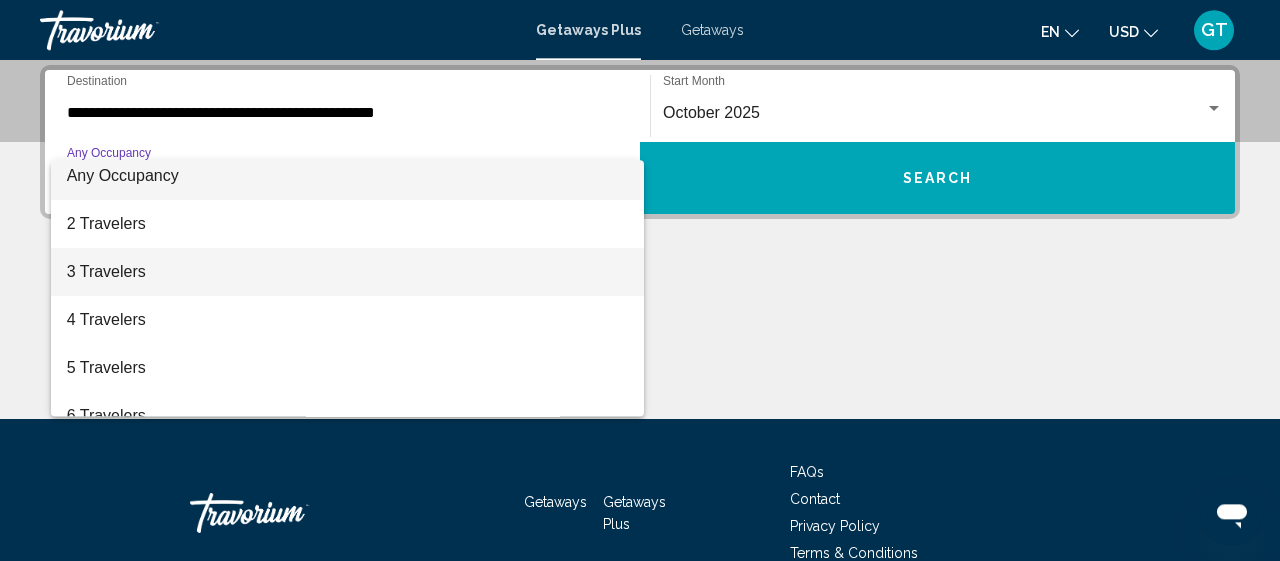 scroll, scrollTop: 0, scrollLeft: 0, axis: both 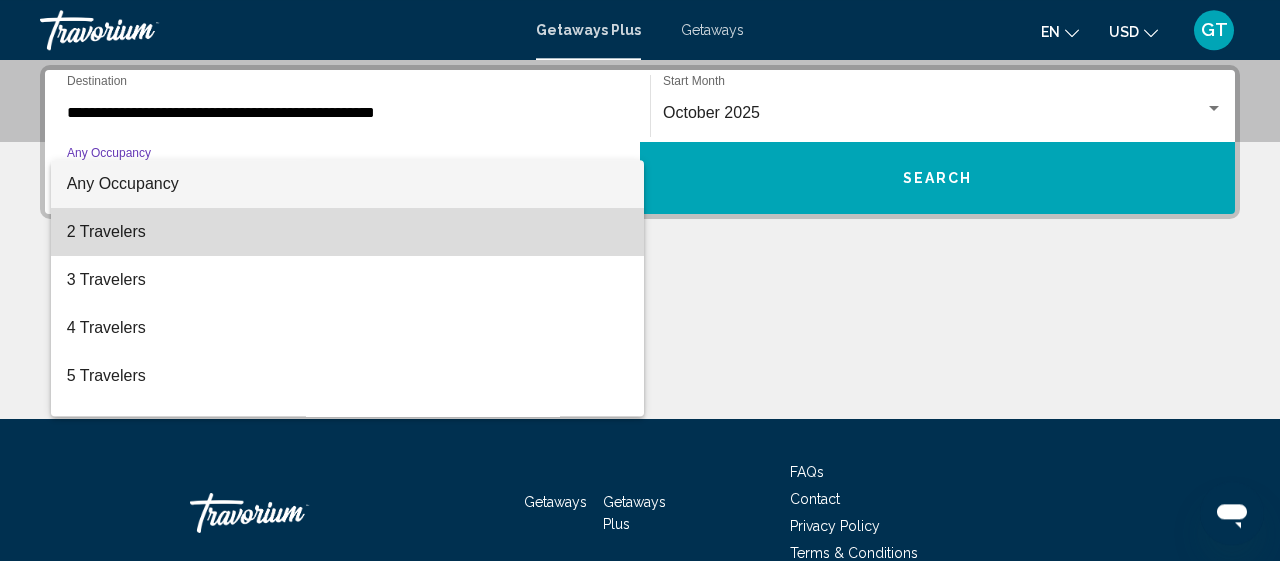 click on "2 Travelers" at bounding box center [347, 232] 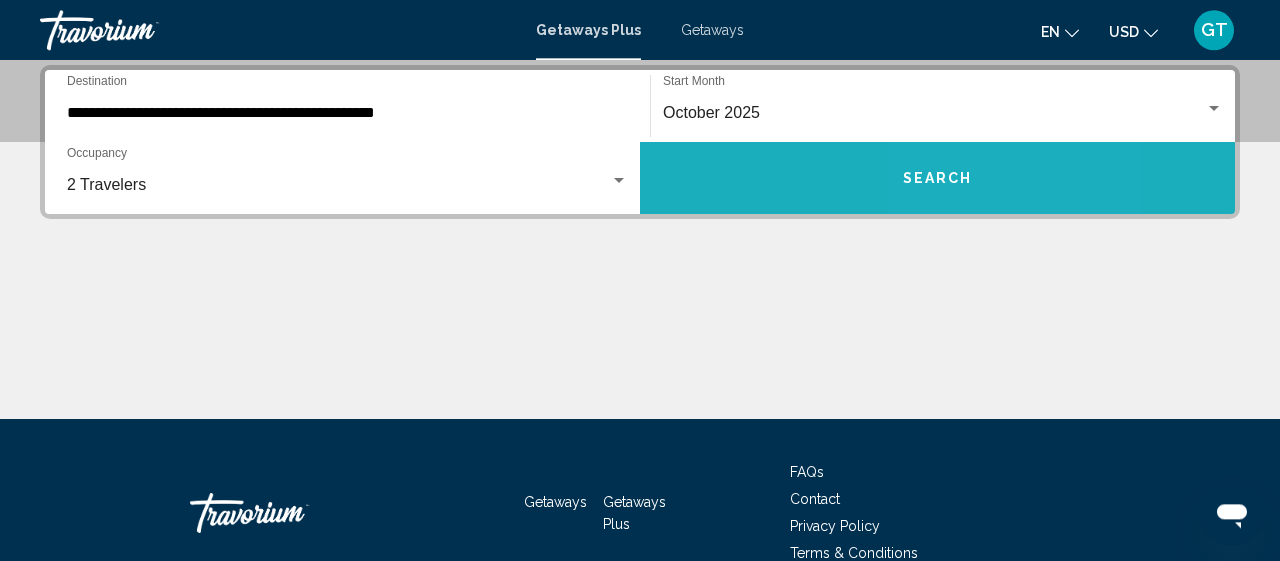 click on "Search" at bounding box center (938, 179) 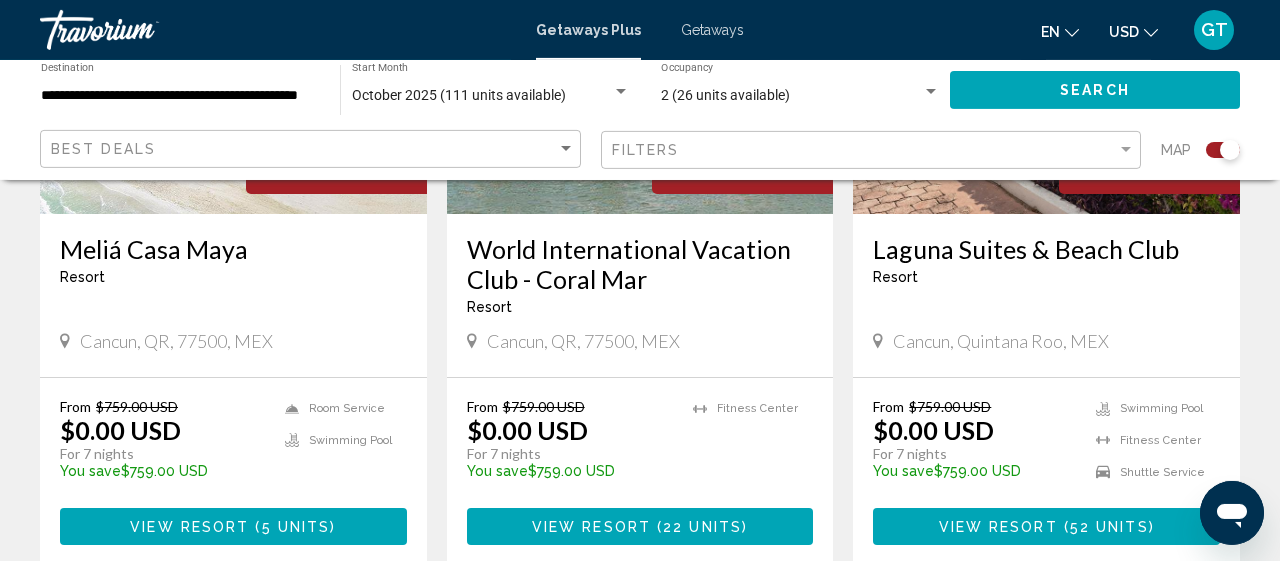 scroll, scrollTop: 1040, scrollLeft: 0, axis: vertical 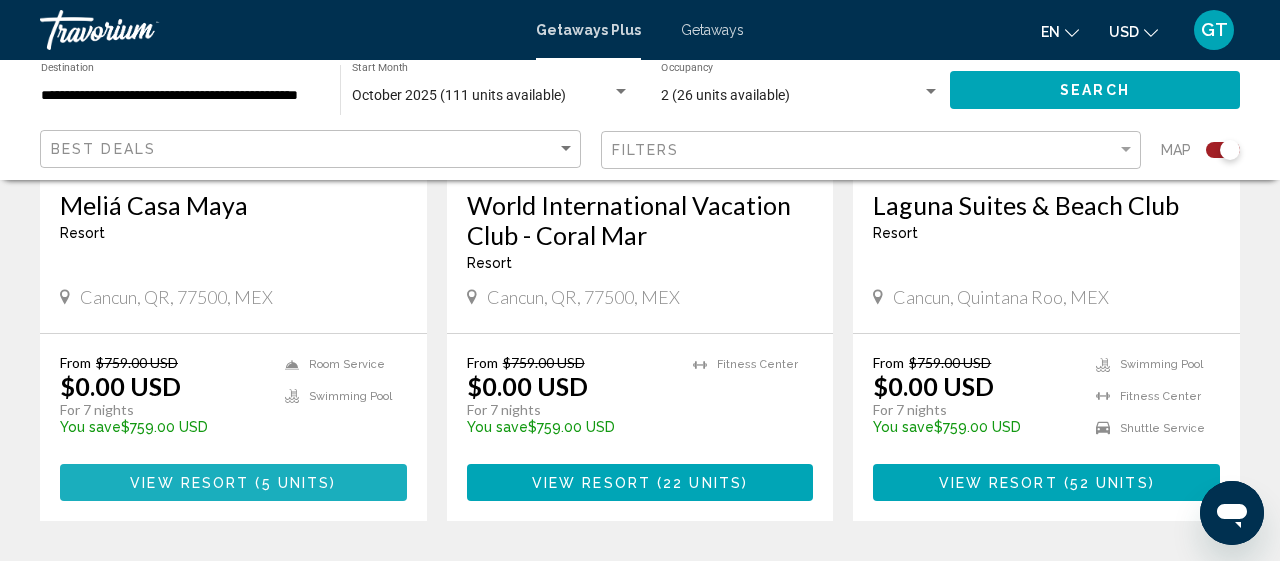 click on "View Resort" at bounding box center (189, 483) 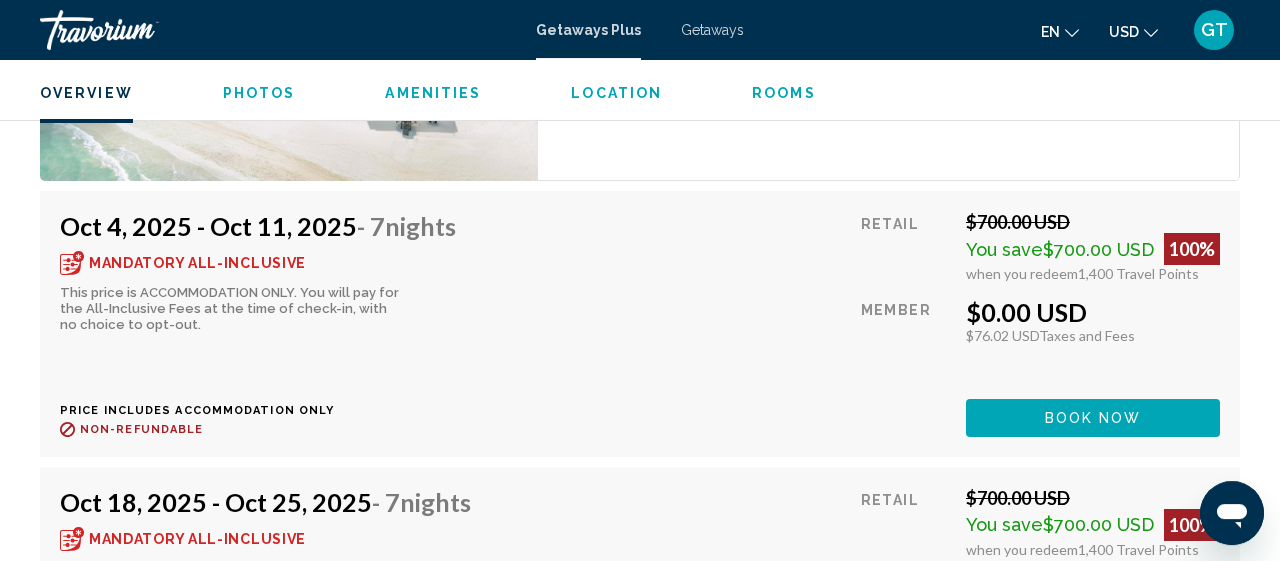 scroll, scrollTop: 4208, scrollLeft: 0, axis: vertical 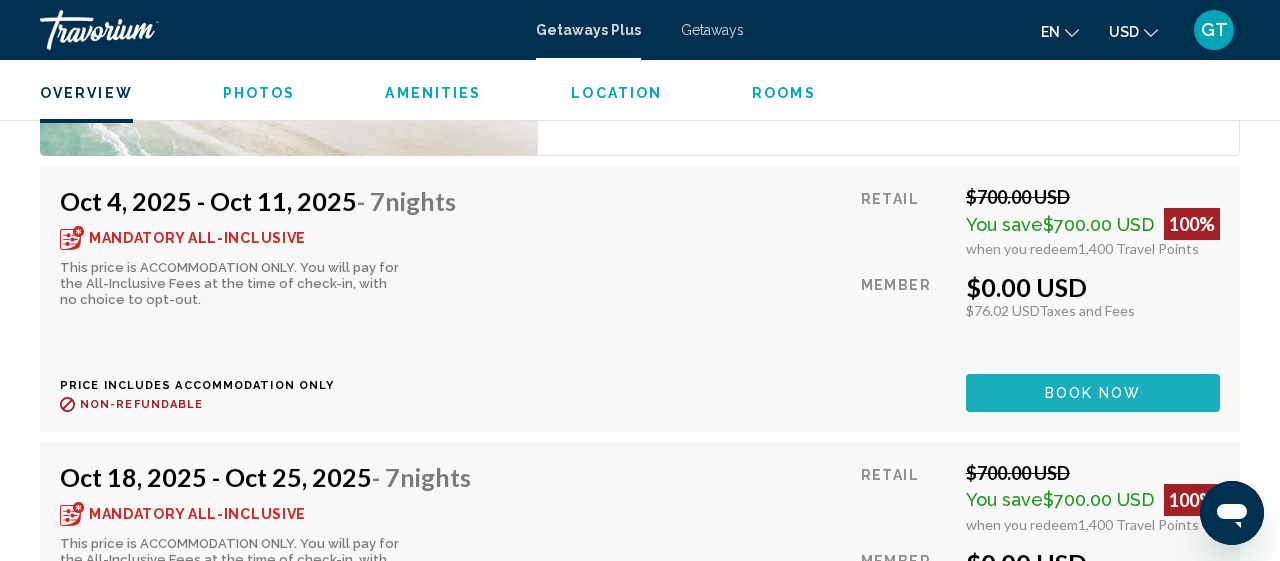 click on "Book now" at bounding box center (1093, 394) 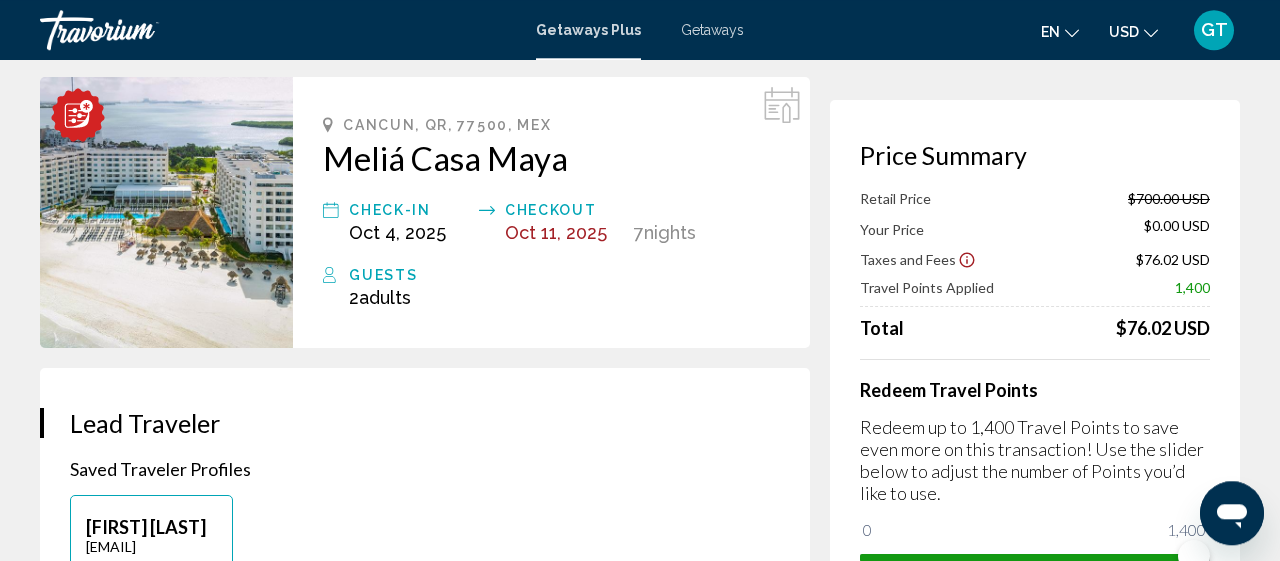 scroll, scrollTop: 0, scrollLeft: 0, axis: both 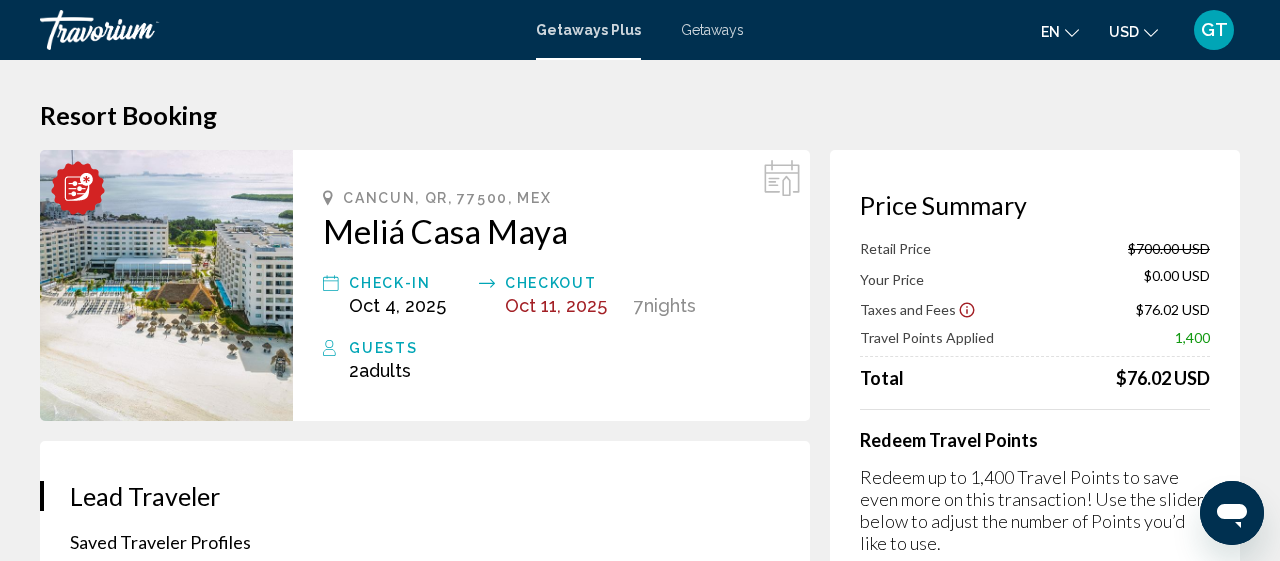 click on "**********" at bounding box center [640, 2256] 